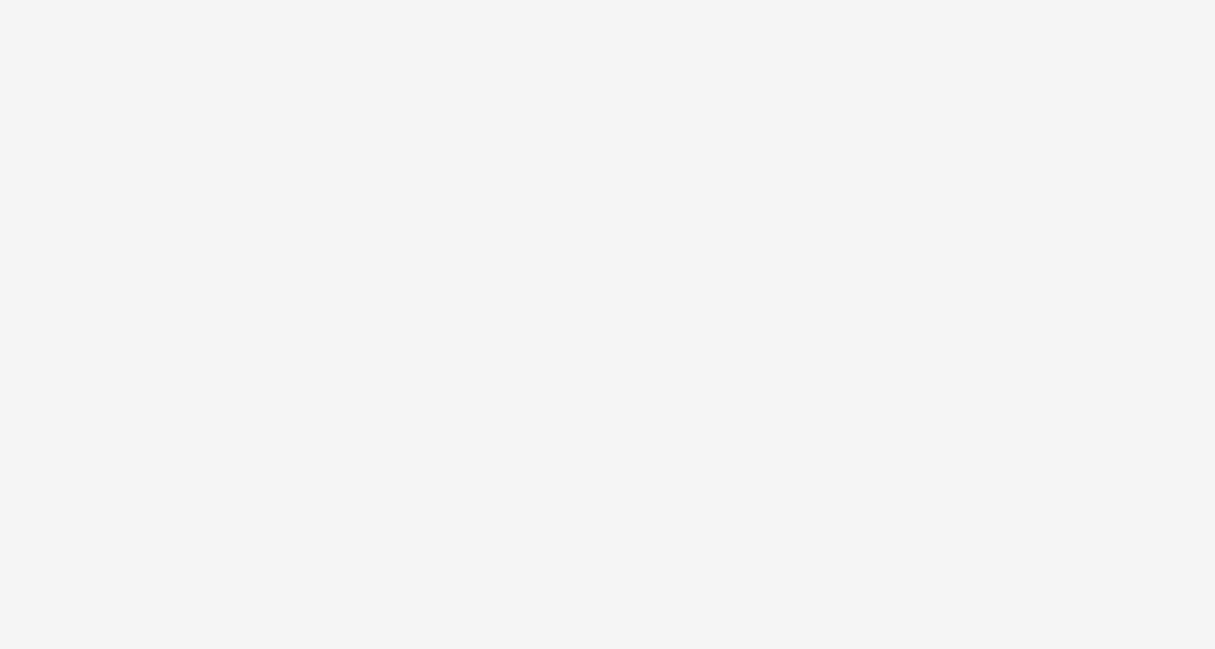 scroll, scrollTop: 0, scrollLeft: 0, axis: both 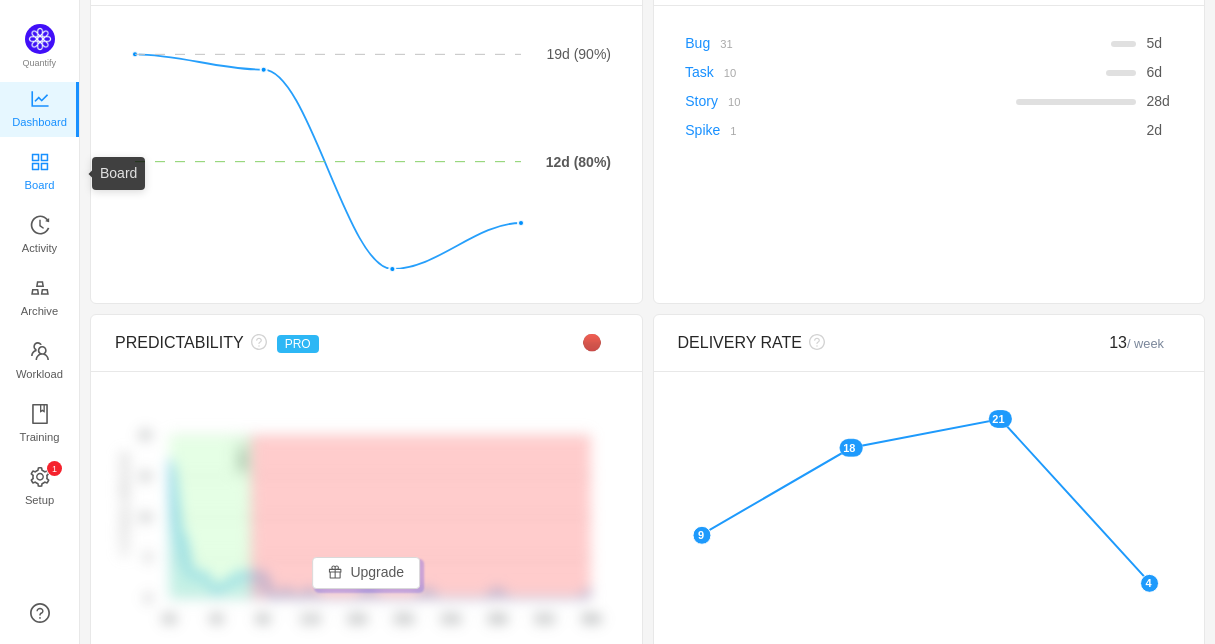 click on "Board" at bounding box center [40, 185] 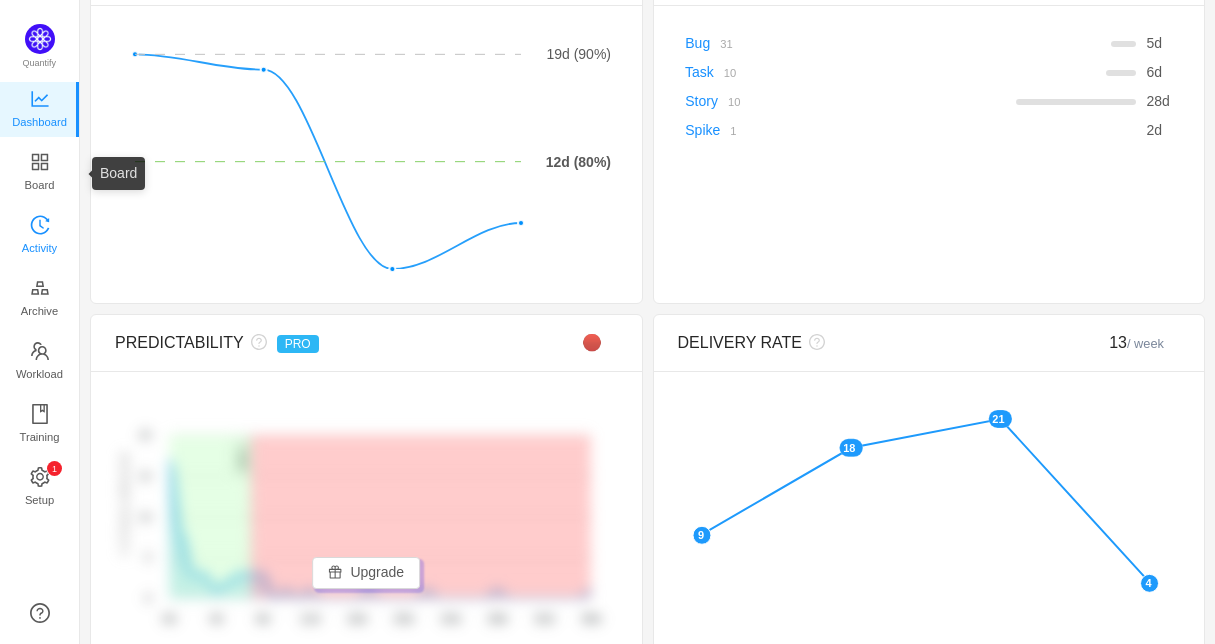 scroll, scrollTop: 2, scrollLeft: 0, axis: vertical 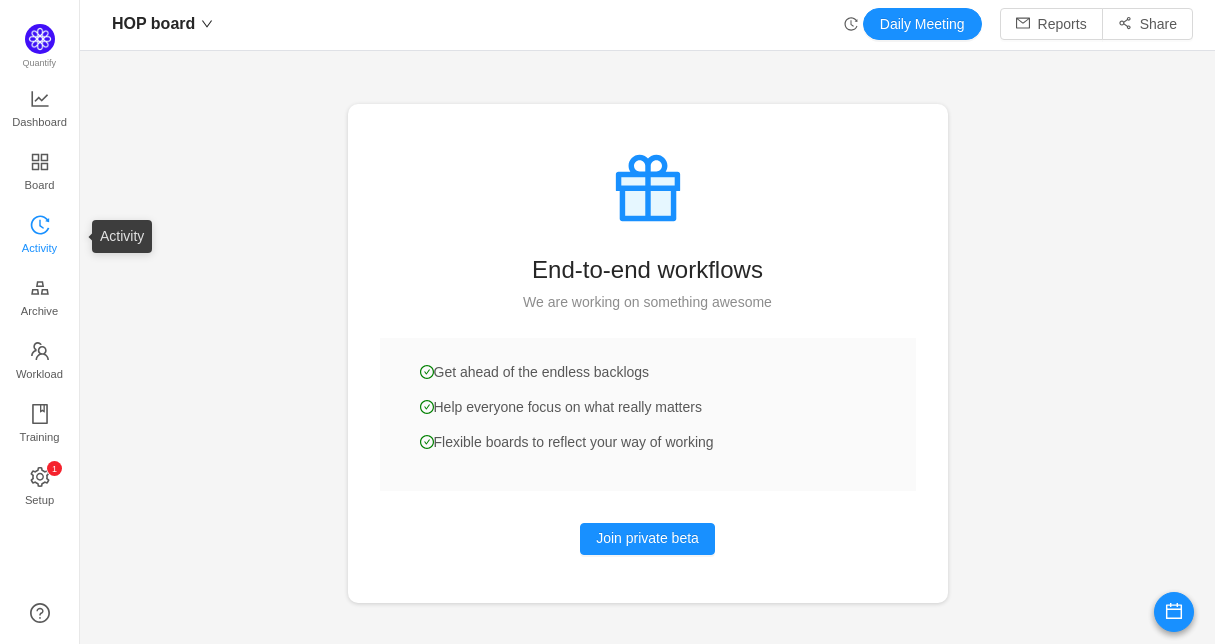 click on "Activity" at bounding box center [39, 248] 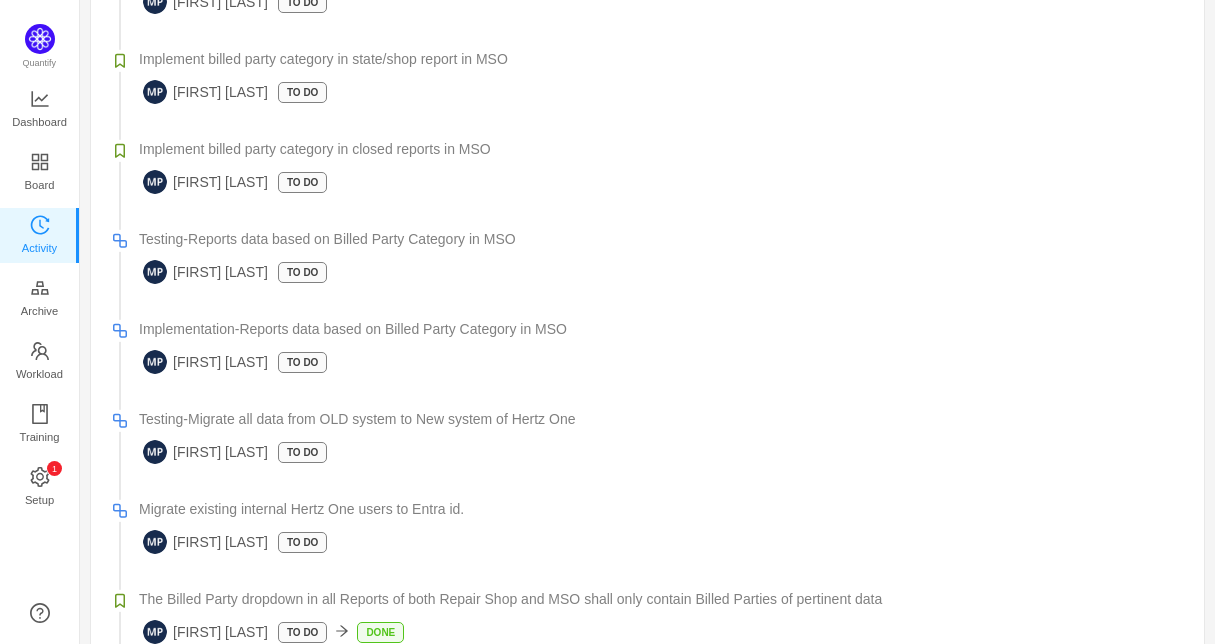 scroll, scrollTop: 0, scrollLeft: 0, axis: both 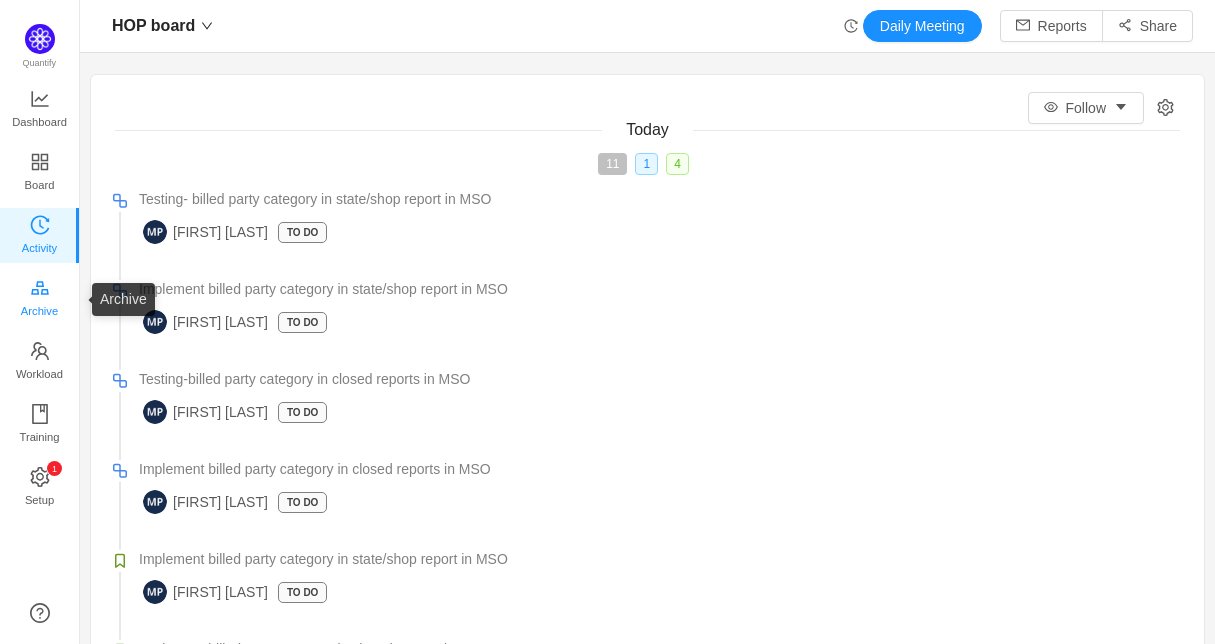 click 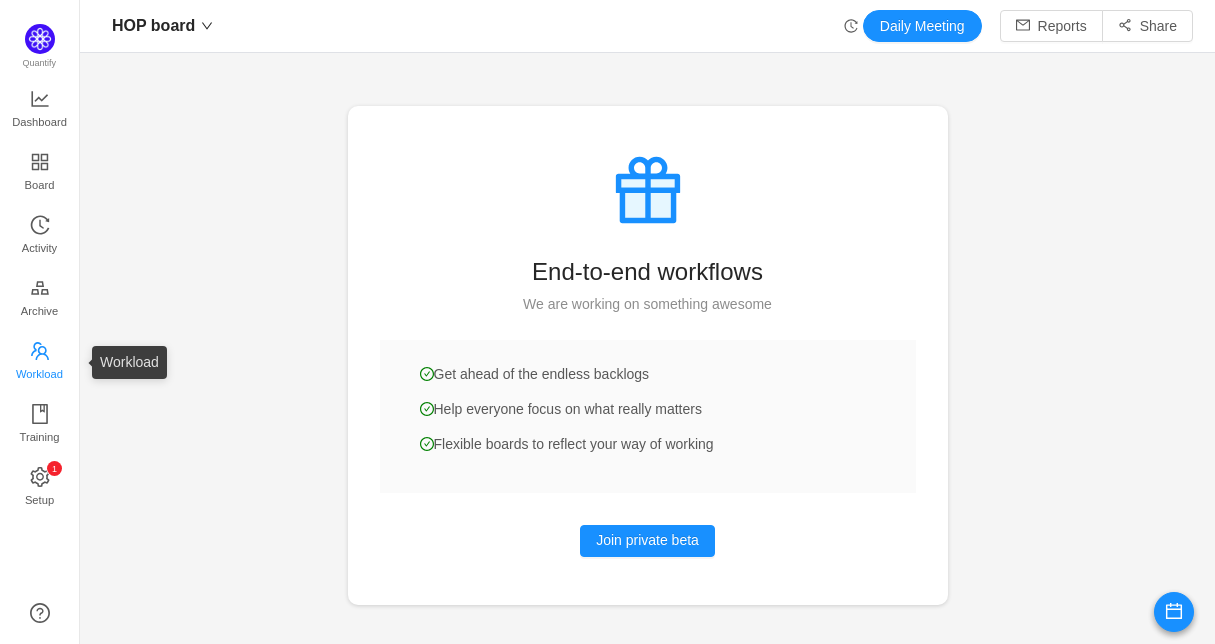 click on "Workload" at bounding box center [39, 374] 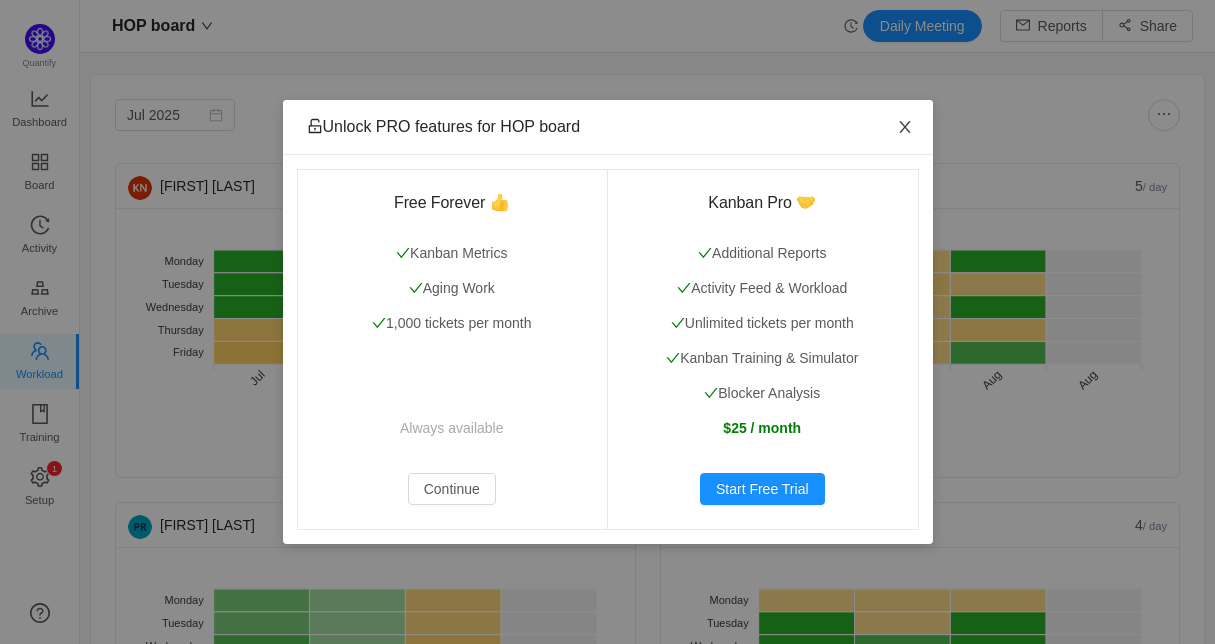 click 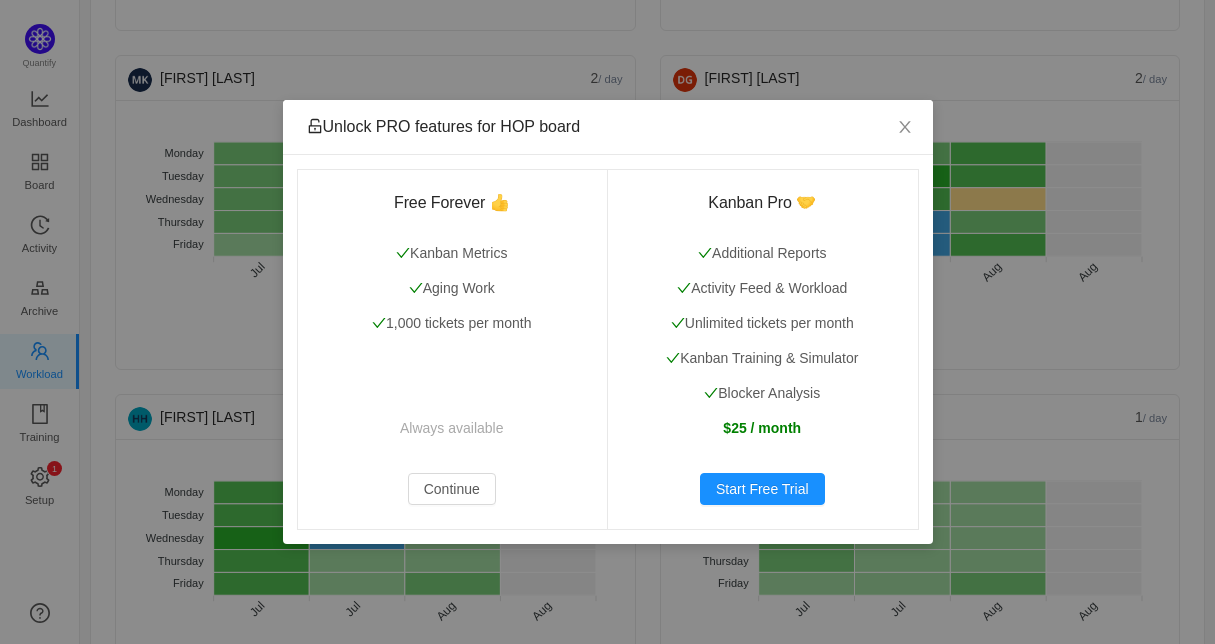 scroll, scrollTop: 793, scrollLeft: 0, axis: vertical 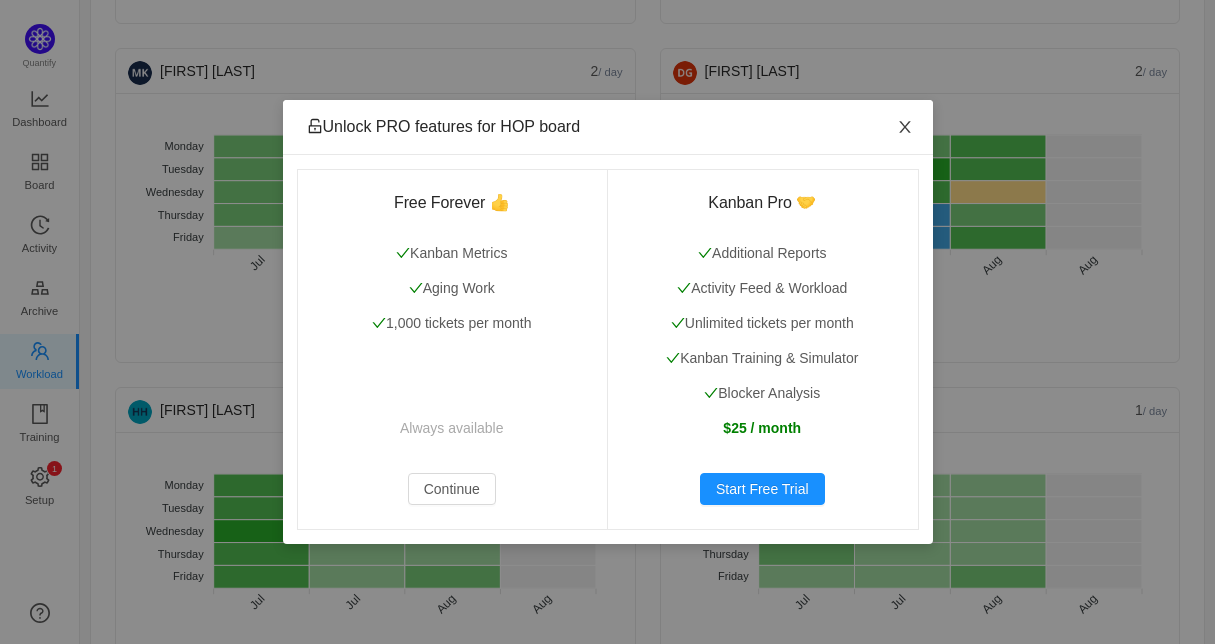 click 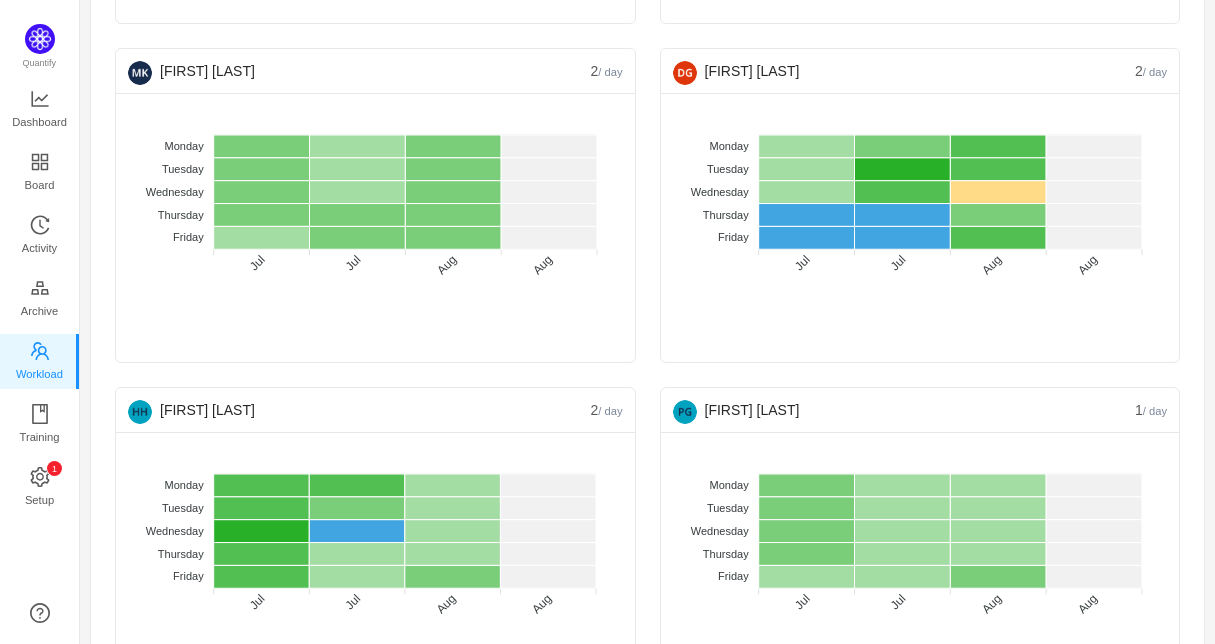 click on "No data No WIP Optimal (1-4) High (5-10) Overburdened (10+)" 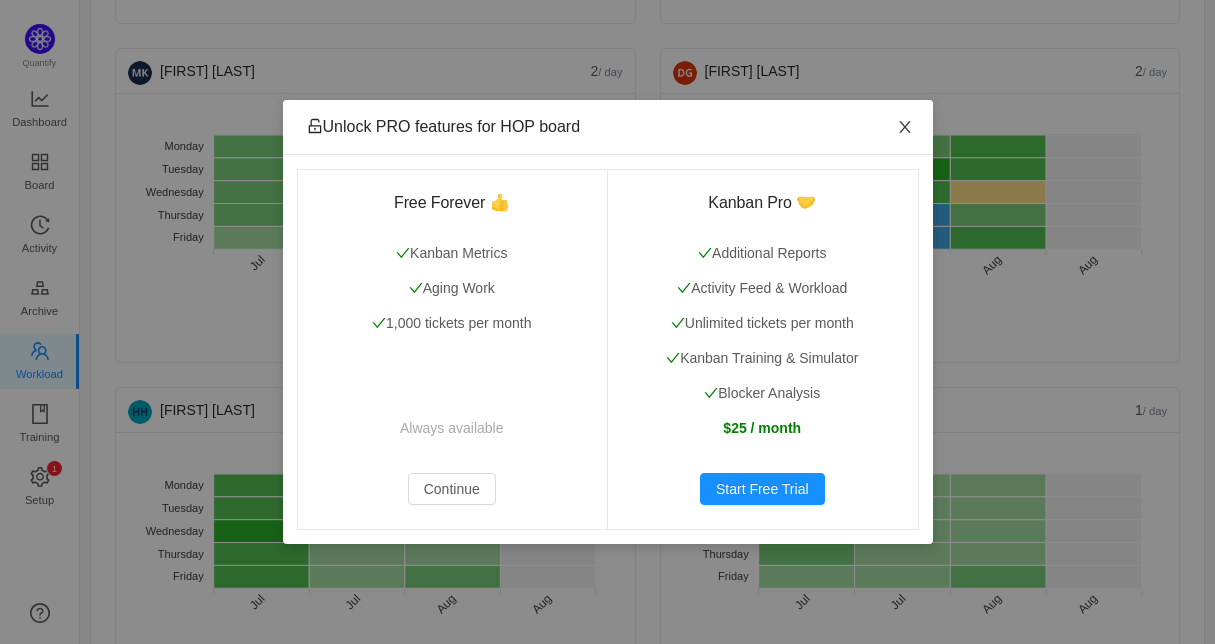 click 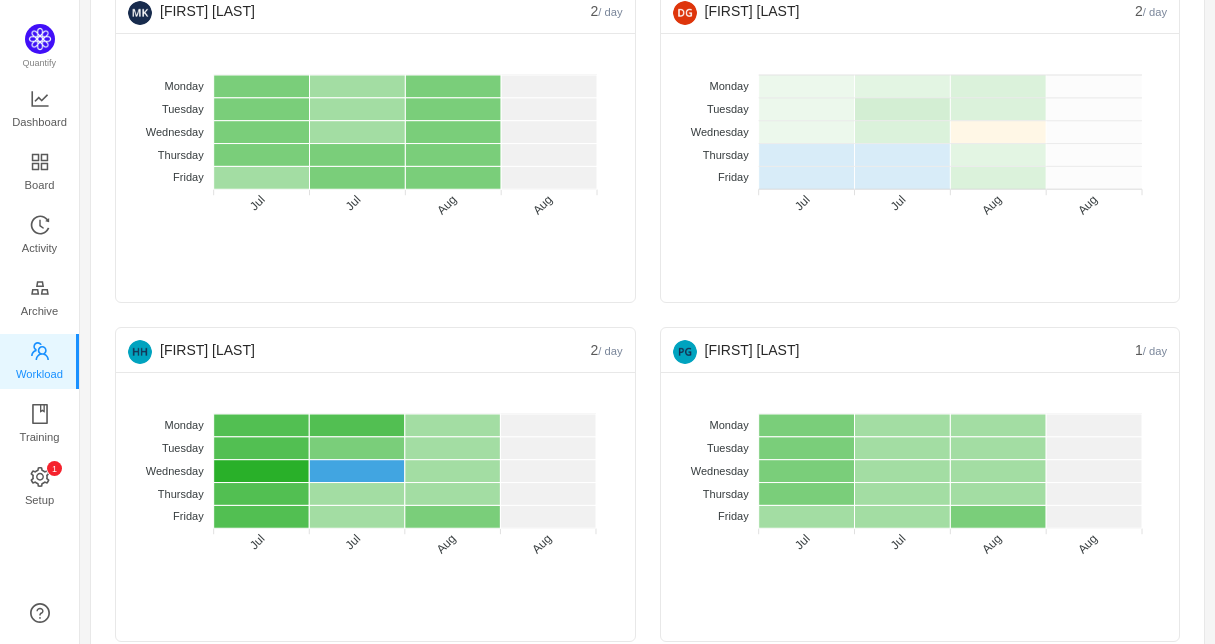 scroll, scrollTop: 880, scrollLeft: 0, axis: vertical 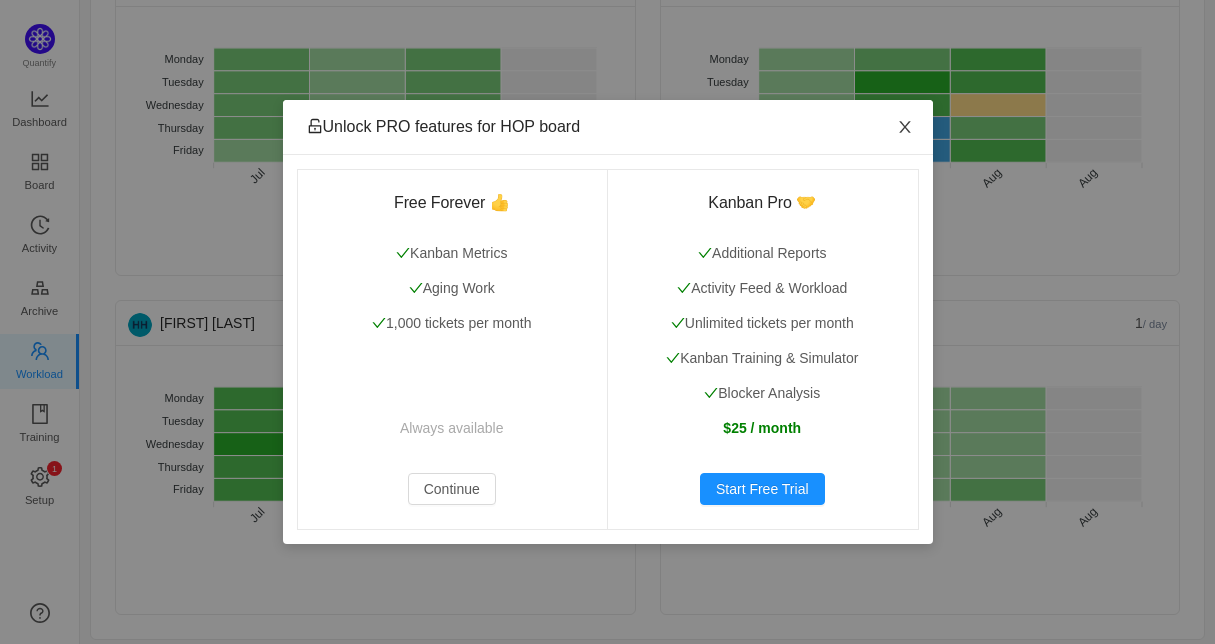 click 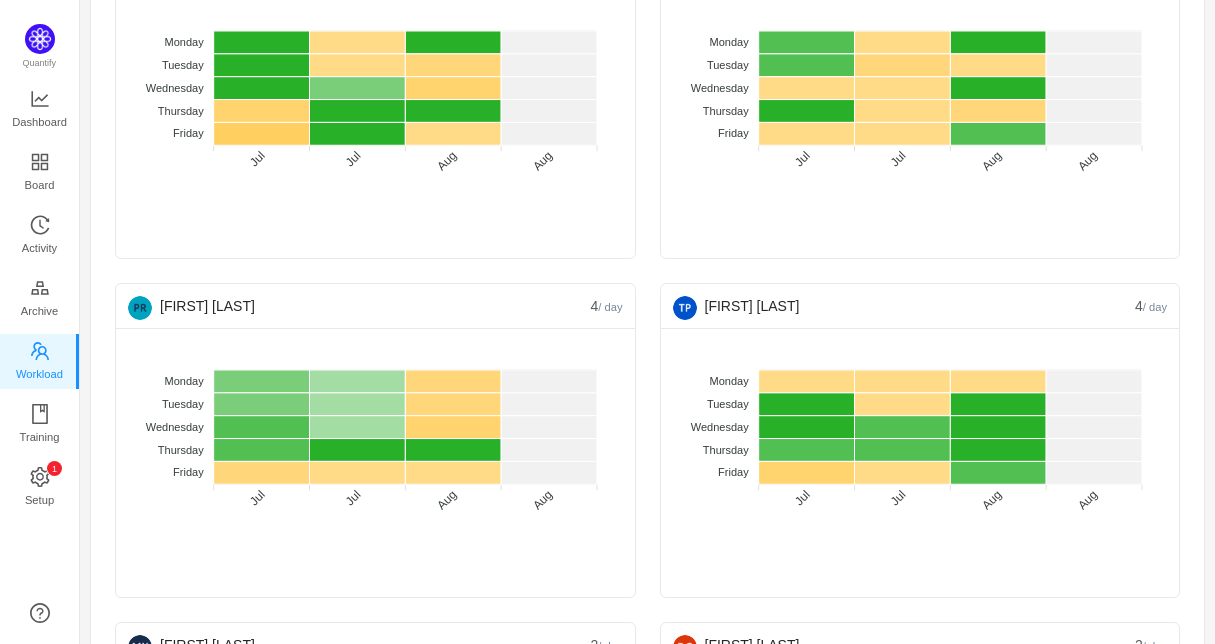 scroll, scrollTop: 0, scrollLeft: 0, axis: both 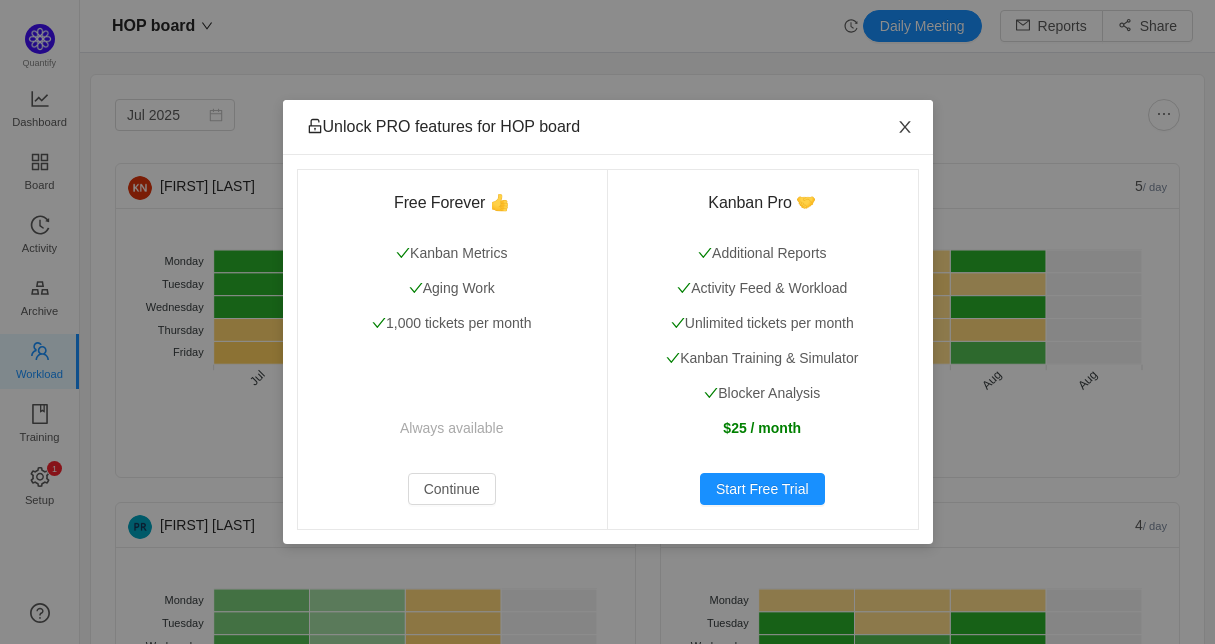 click 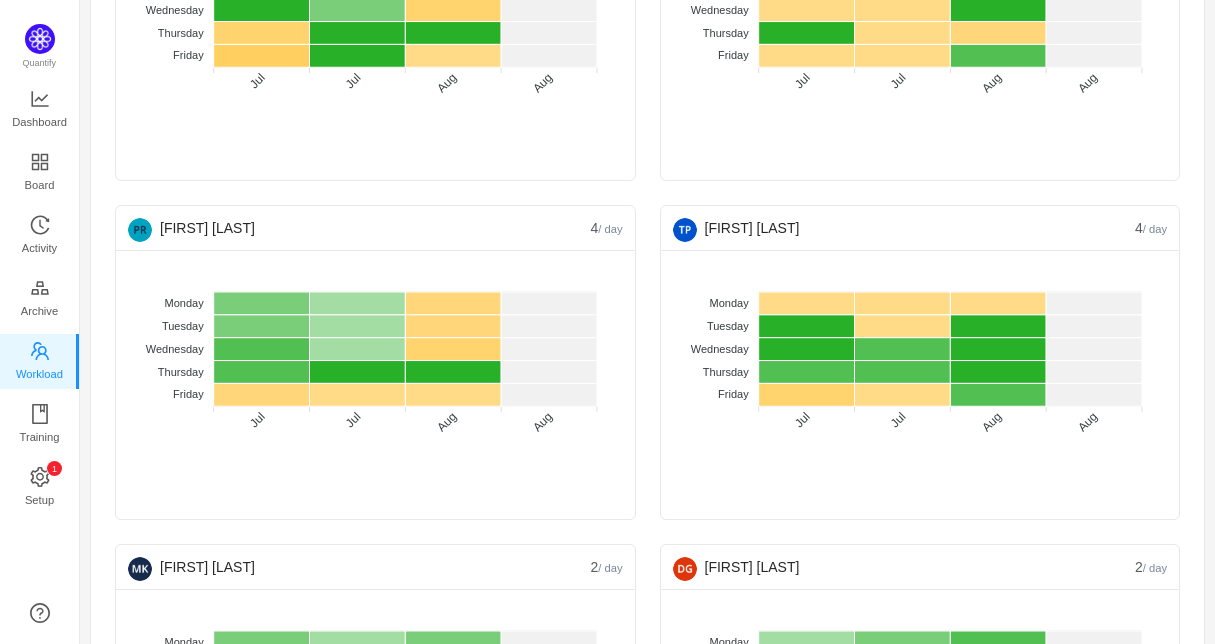 scroll, scrollTop: 300, scrollLeft: 0, axis: vertical 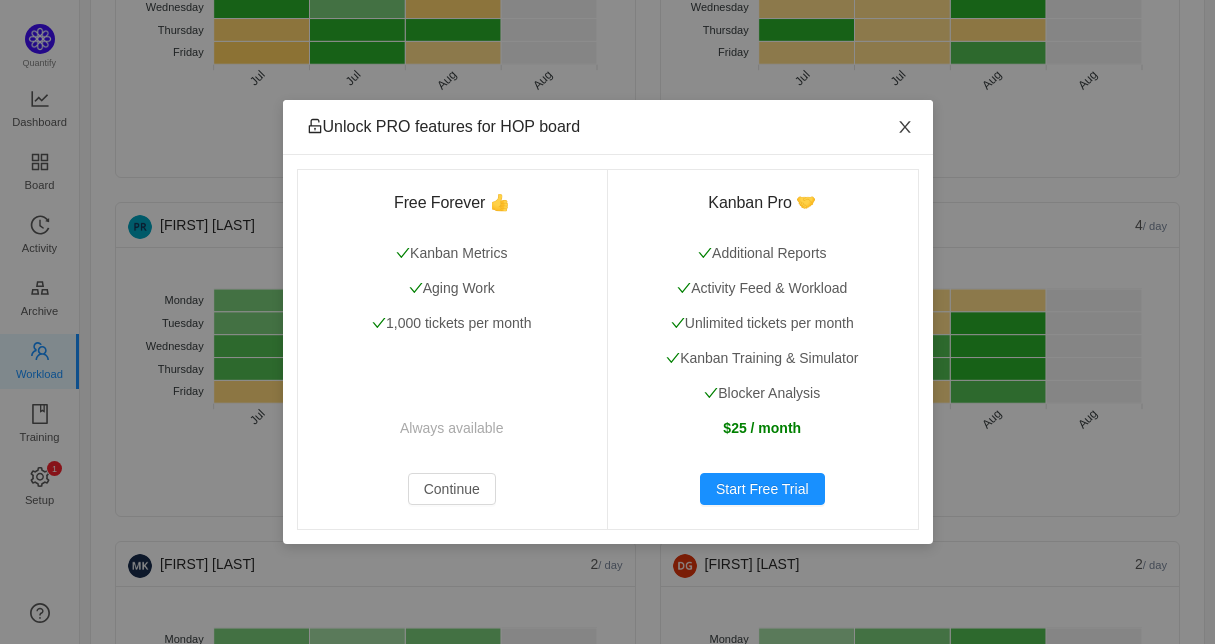click 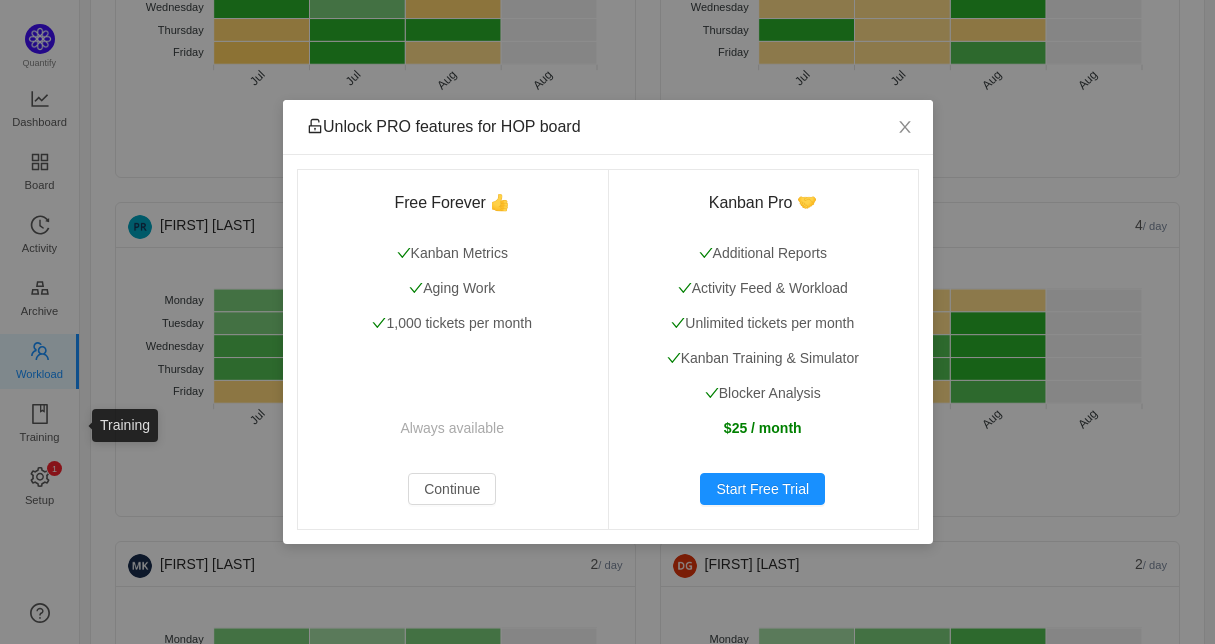 click on "Unlock PRO features for HOP board  Free Forever 👍  Kanban Metrics  Aging Work  1,000 tickets per month   Always available  Continue Kanban Pro 🤝  Additional Reports  Activity Feed & Workload  Unlimited tickets per month  Kanban Training & Simulator  Blocker Analysis $25 / month Start Free Trial" at bounding box center (607, 322) 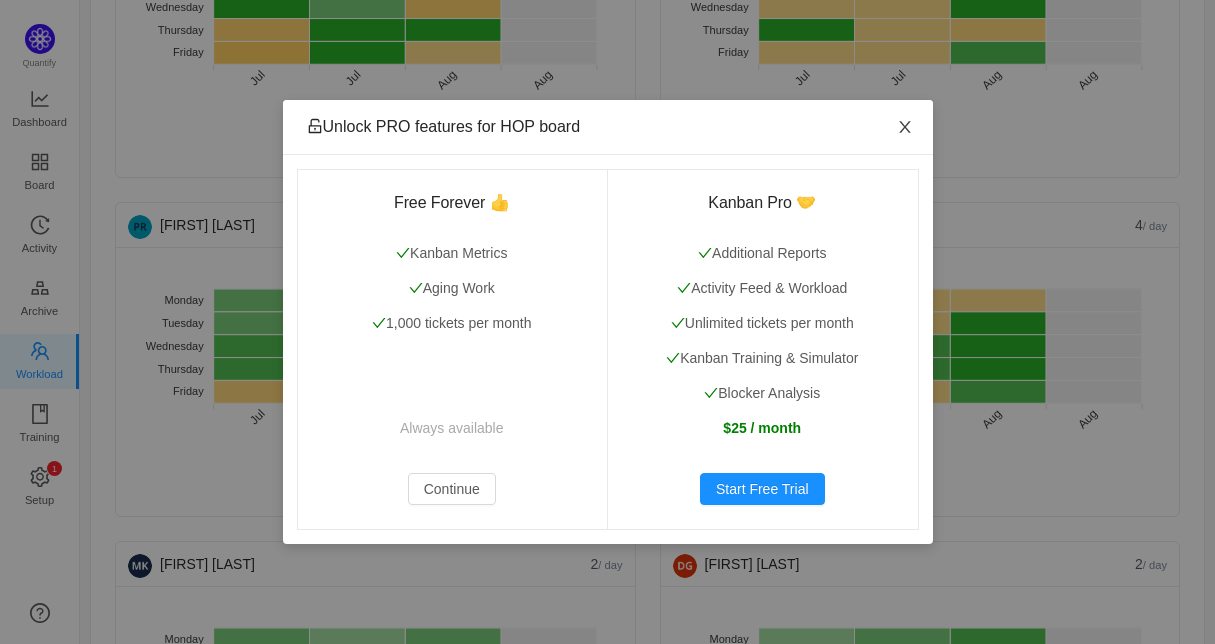 click at bounding box center (905, 128) 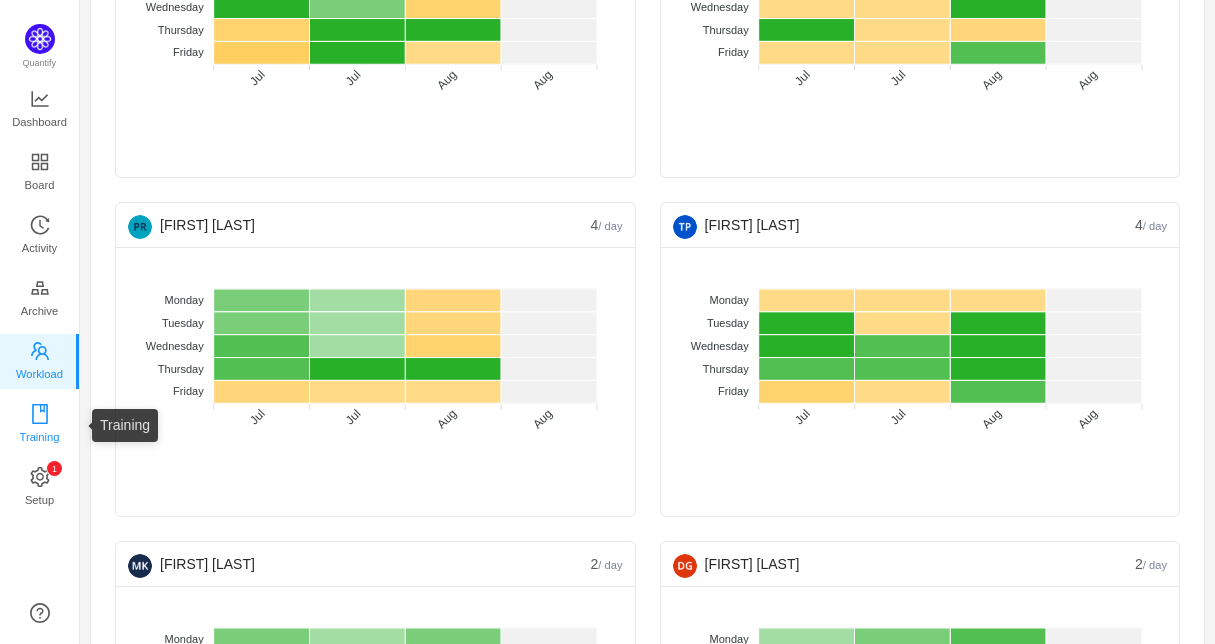 click on "Training" at bounding box center [39, 437] 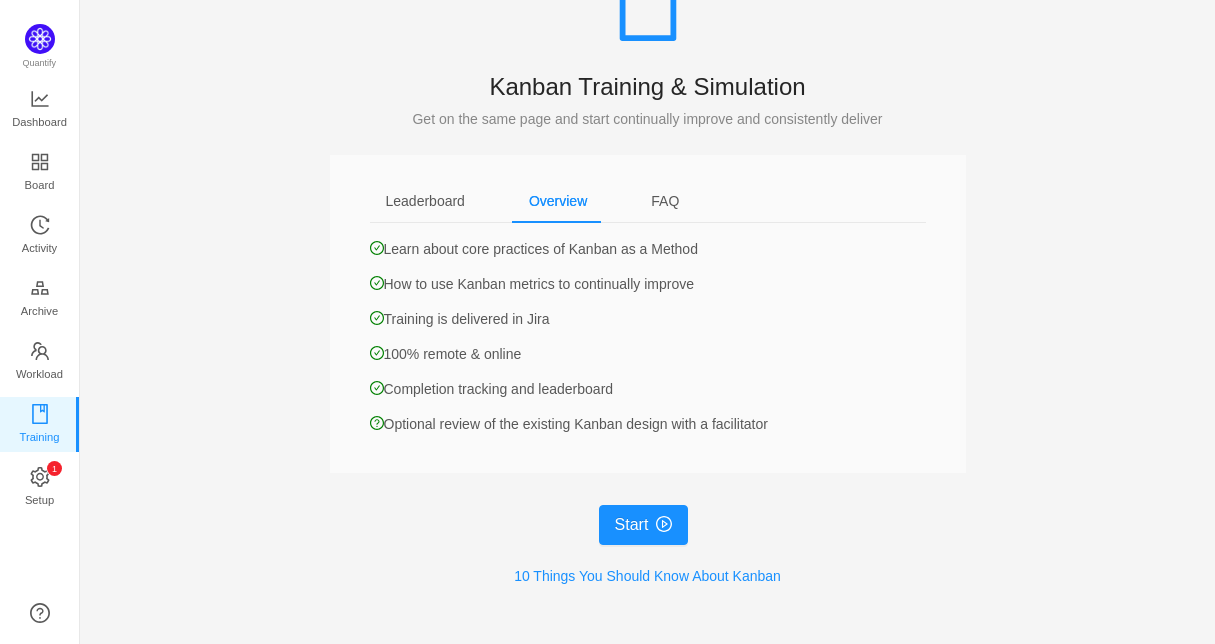 scroll, scrollTop: 53, scrollLeft: 0, axis: vertical 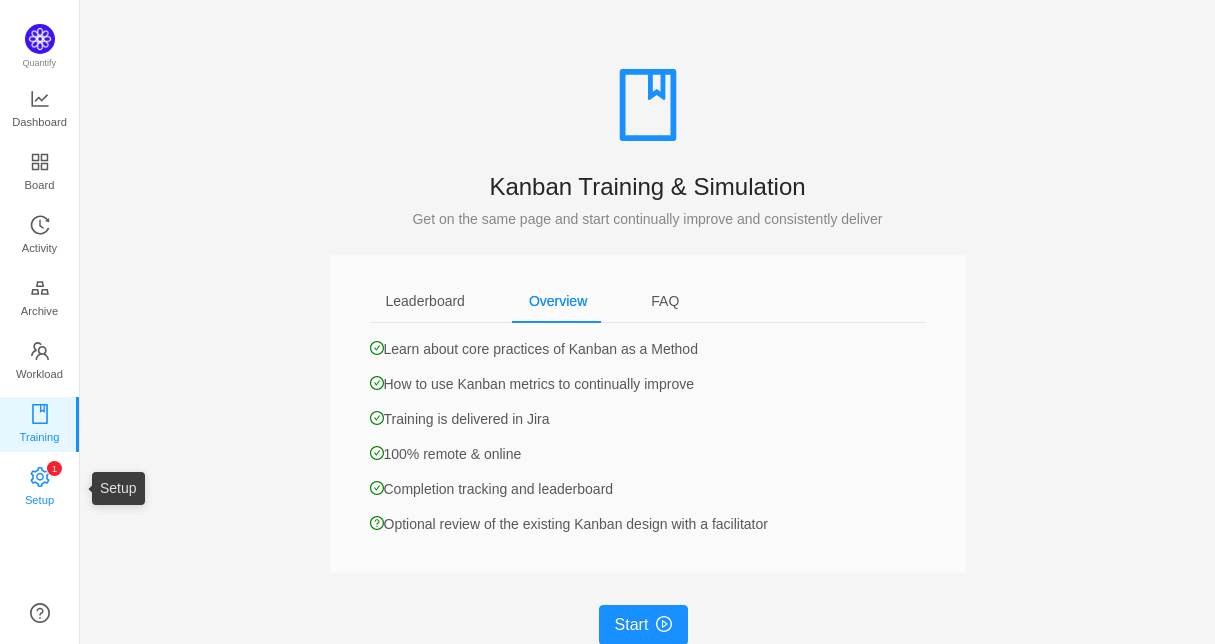click on "Setup" at bounding box center (39, 500) 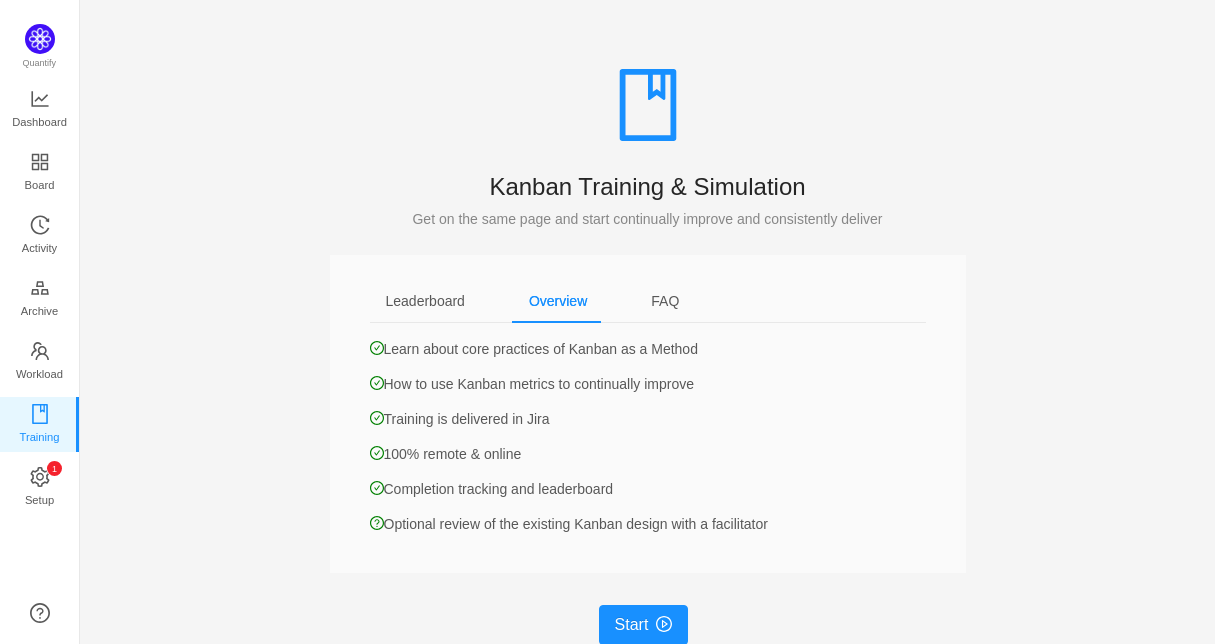scroll, scrollTop: 0, scrollLeft: 0, axis: both 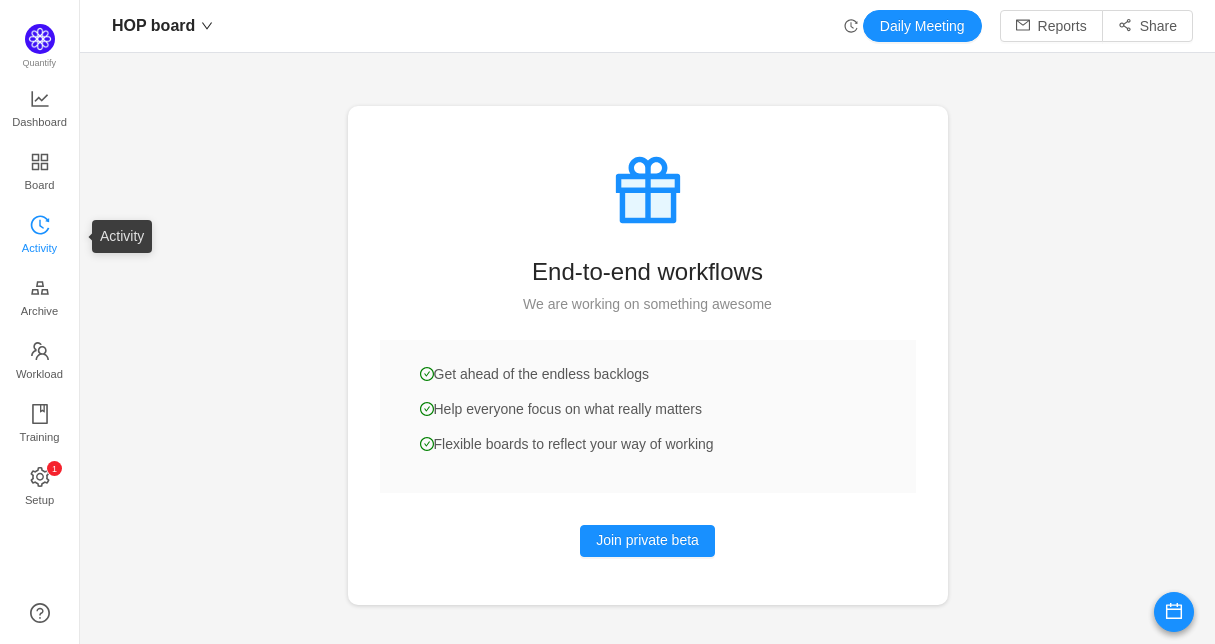 click on "Activity" at bounding box center [39, 248] 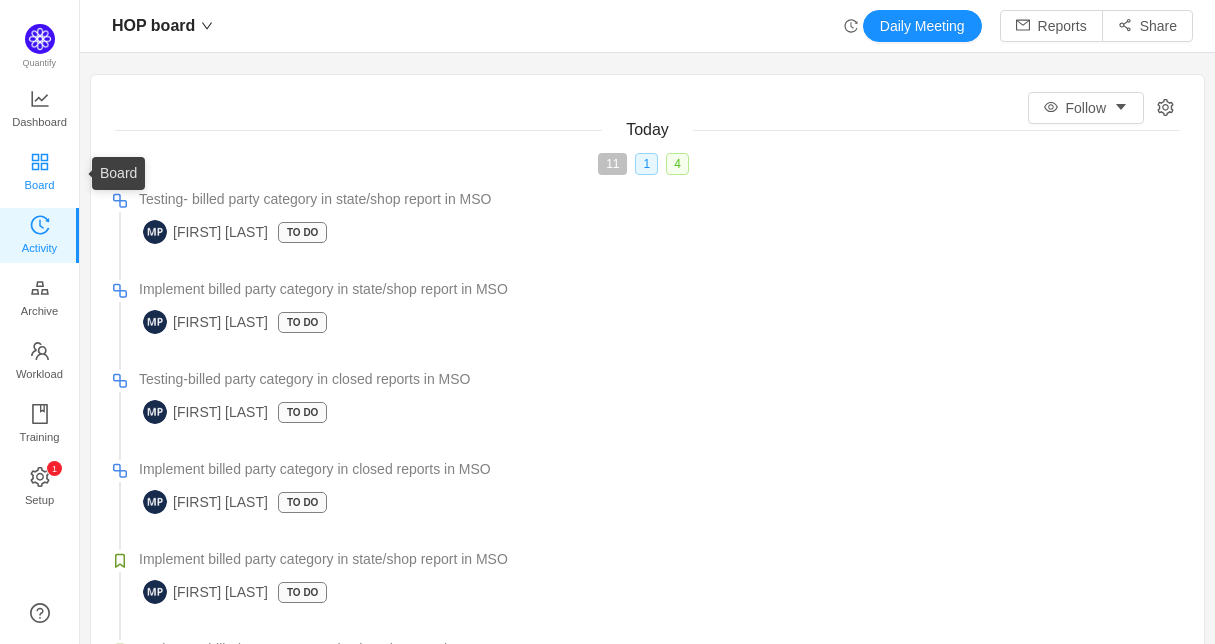 click 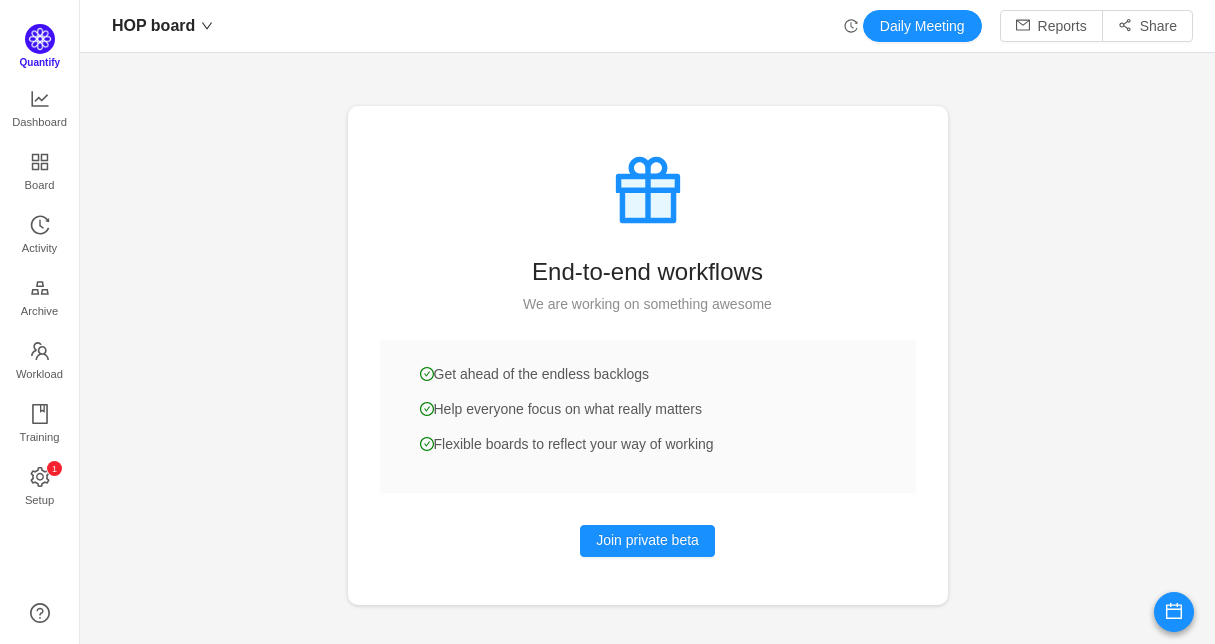 click at bounding box center [40, 39] 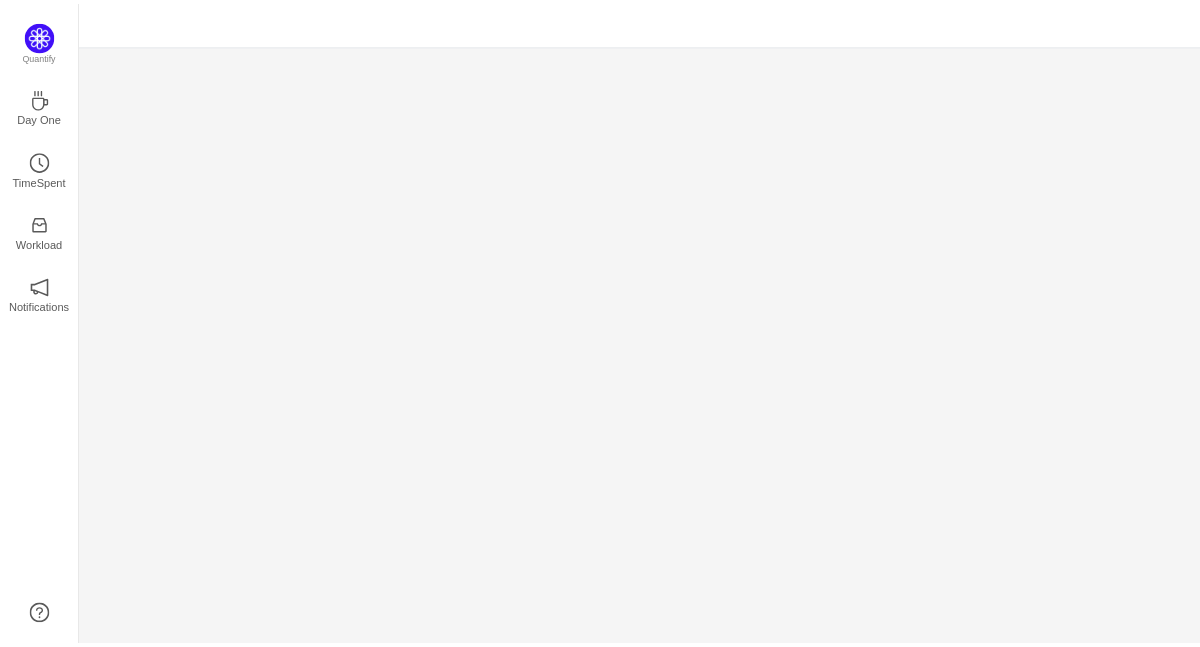 scroll, scrollTop: 0, scrollLeft: 0, axis: both 